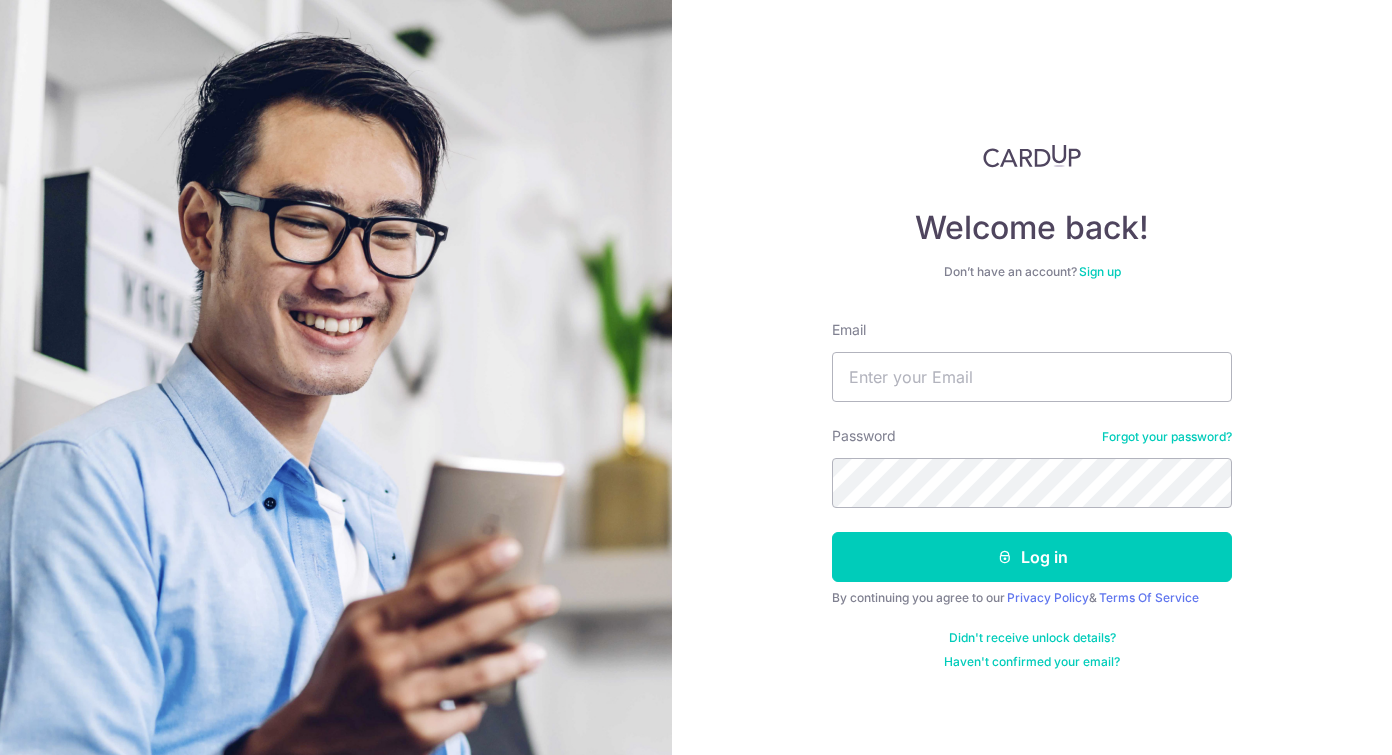 scroll, scrollTop: 0, scrollLeft: 0, axis: both 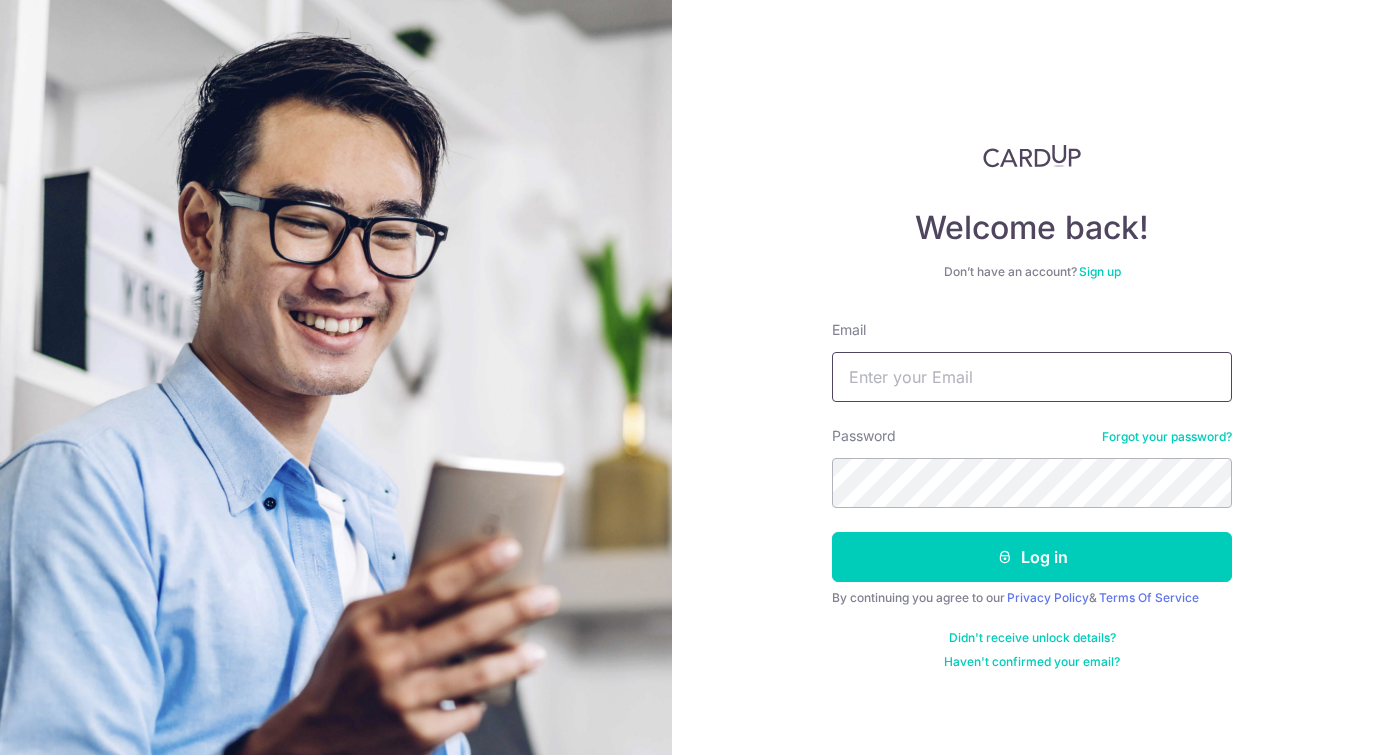 type on "Katehan8@hotmail.com" 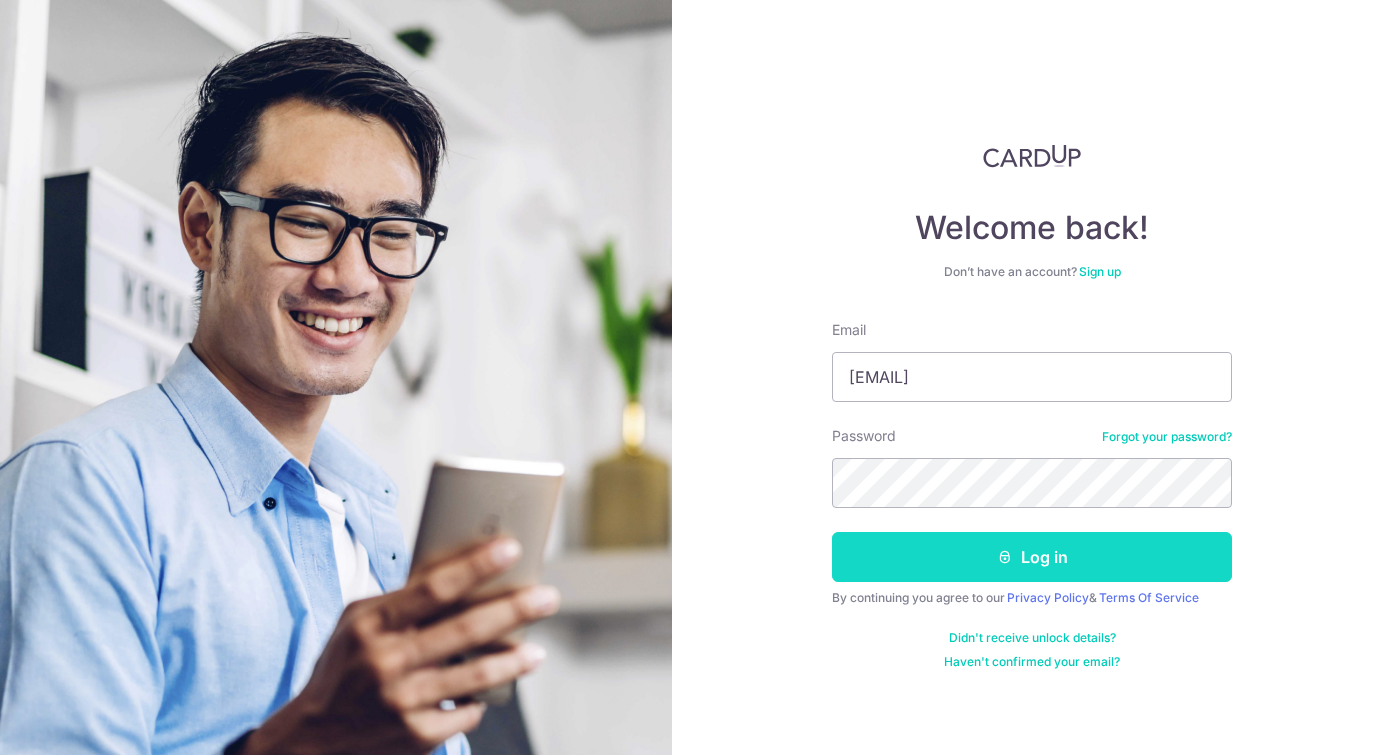 click on "Log in" at bounding box center [1032, 557] 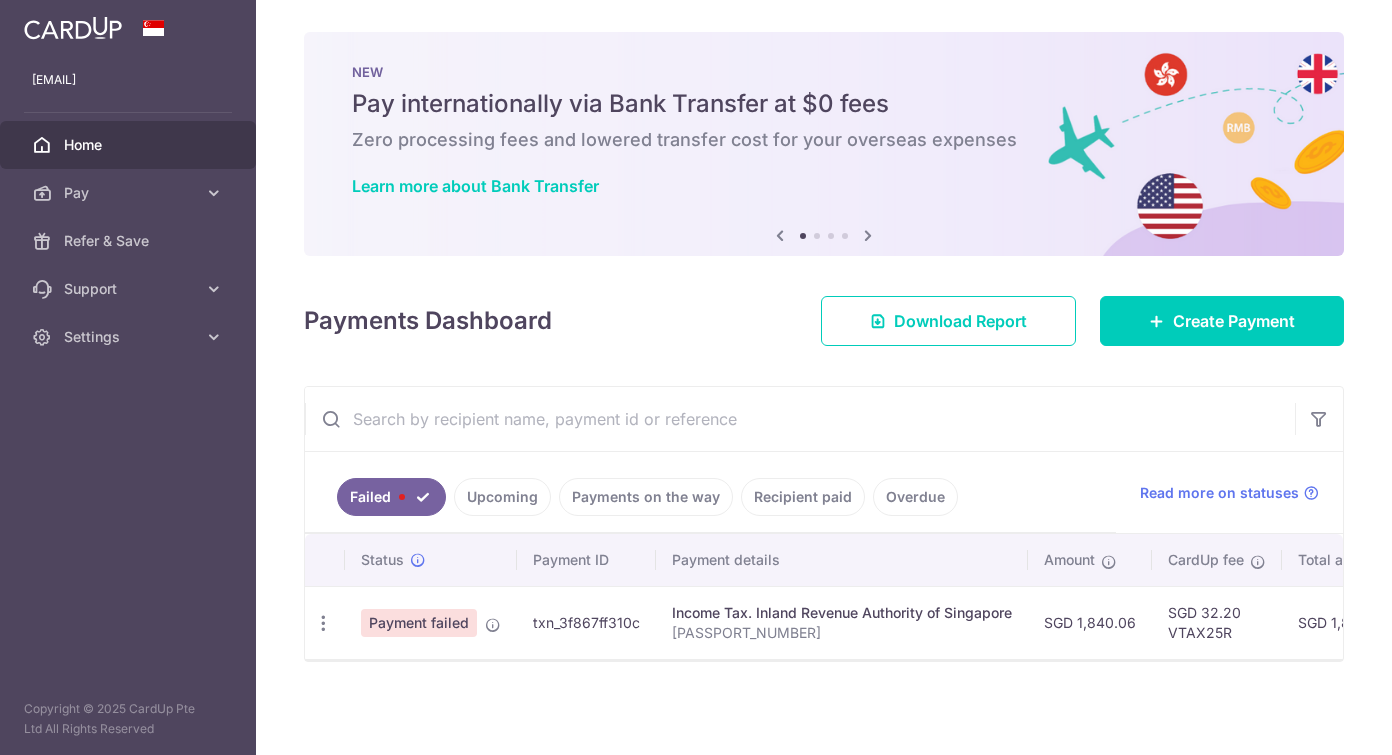 scroll, scrollTop: 0, scrollLeft: 0, axis: both 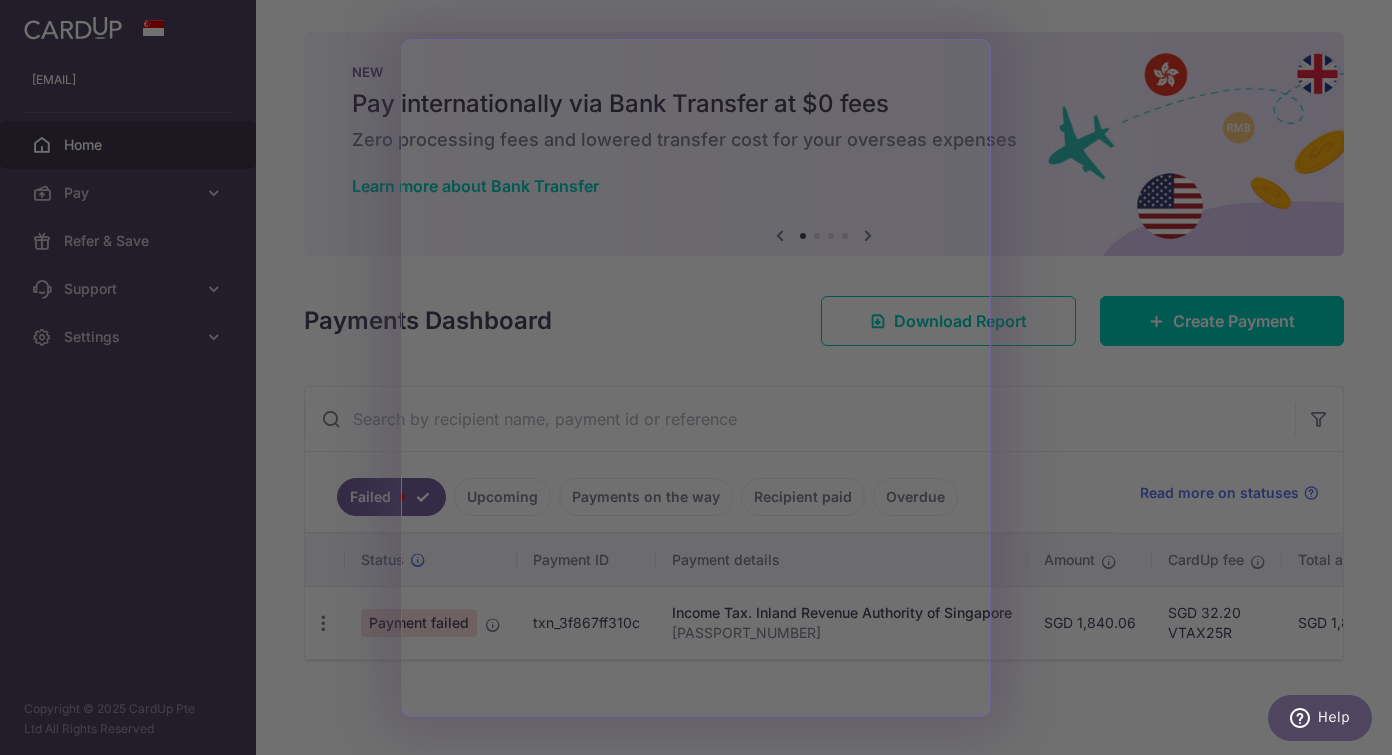 click at bounding box center [703, 381] 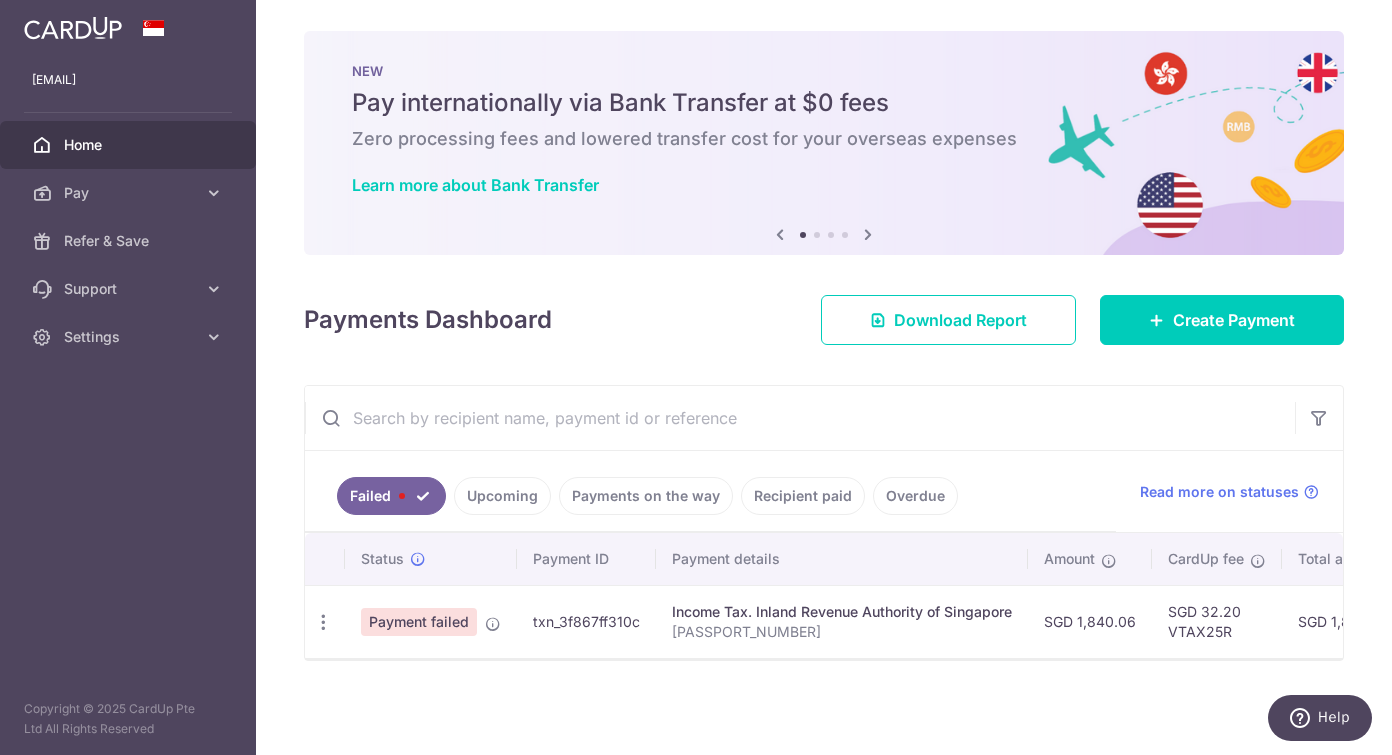 scroll, scrollTop: 7, scrollLeft: 0, axis: vertical 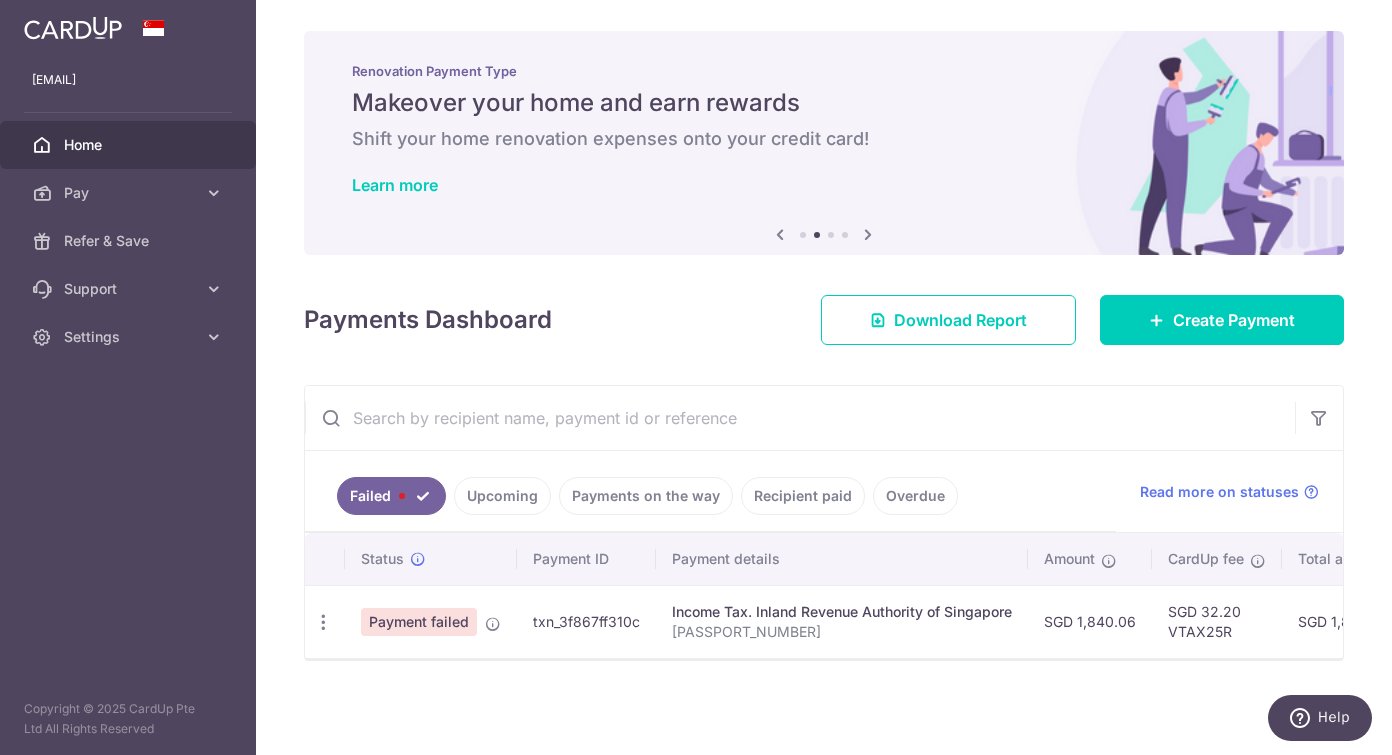 click on "Failed" at bounding box center (391, 496) 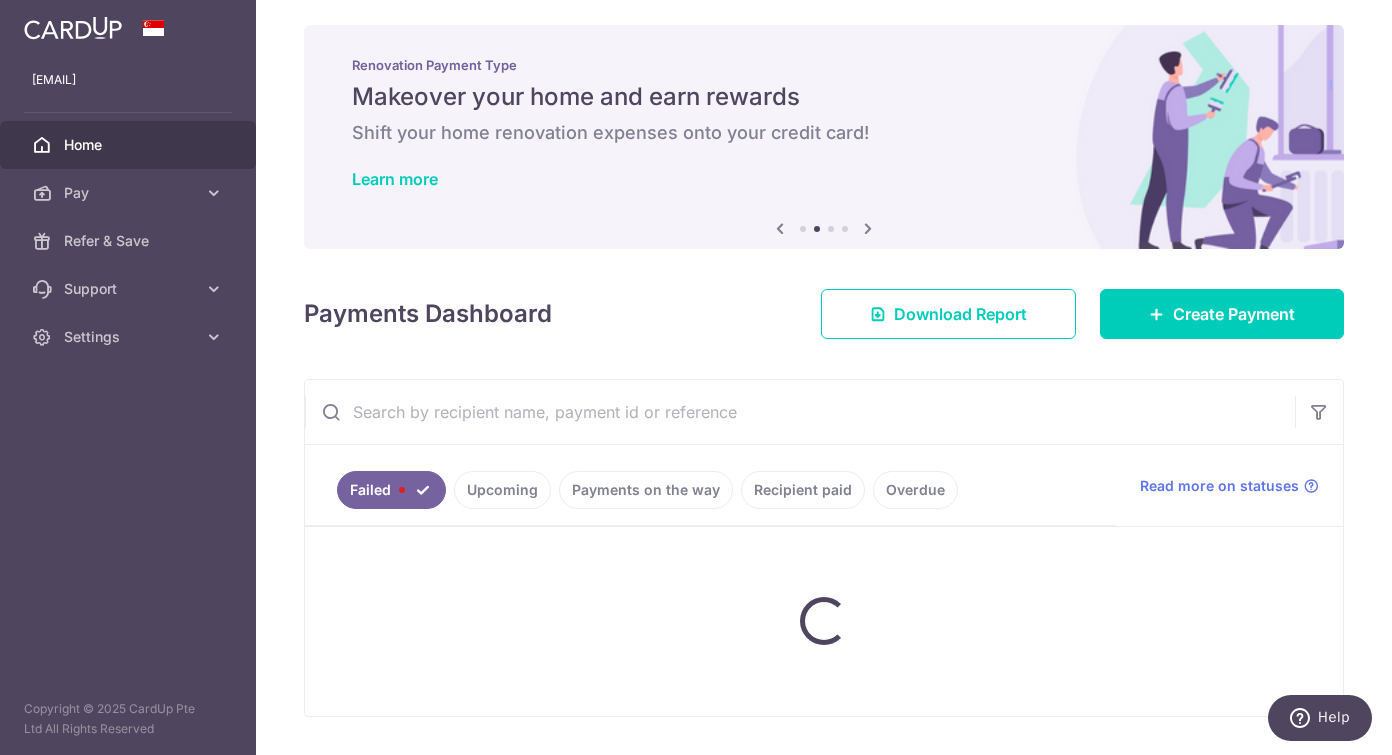 scroll, scrollTop: 1, scrollLeft: 0, axis: vertical 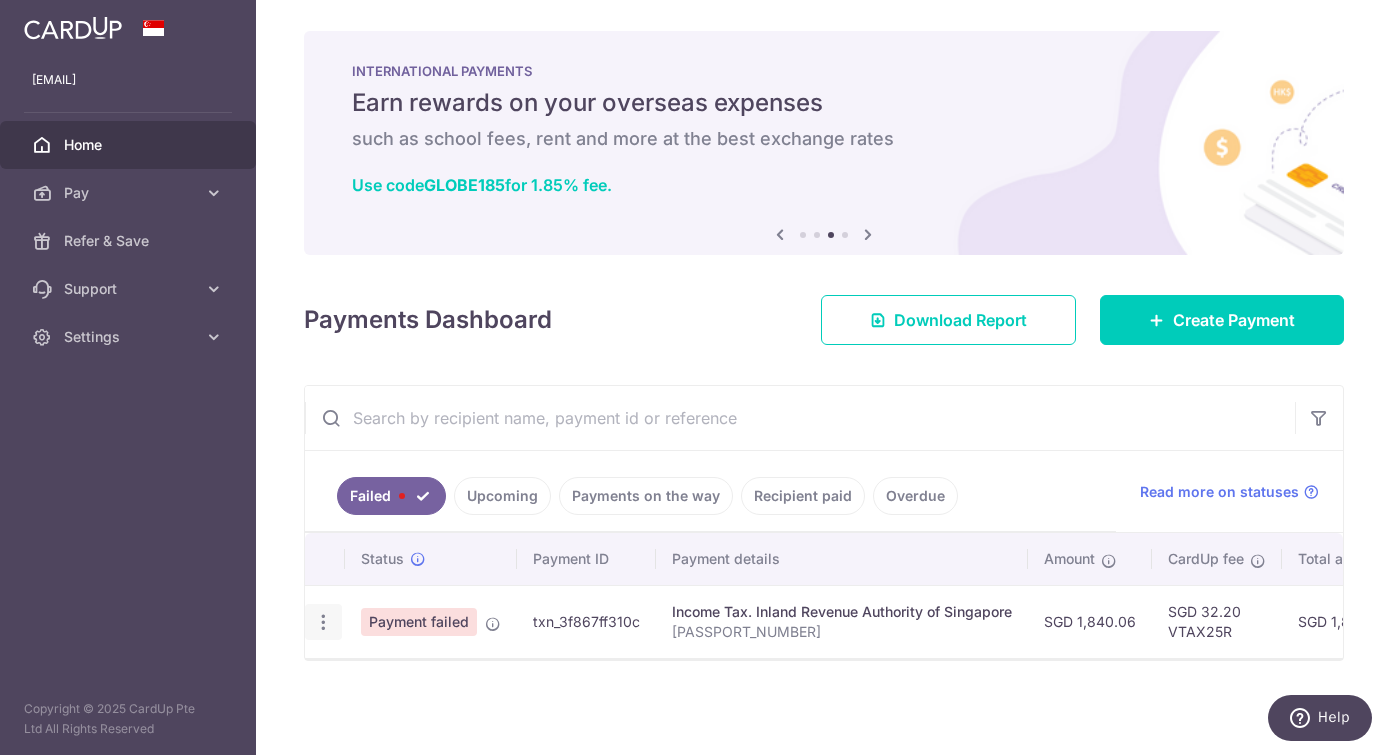 click at bounding box center (323, 622) 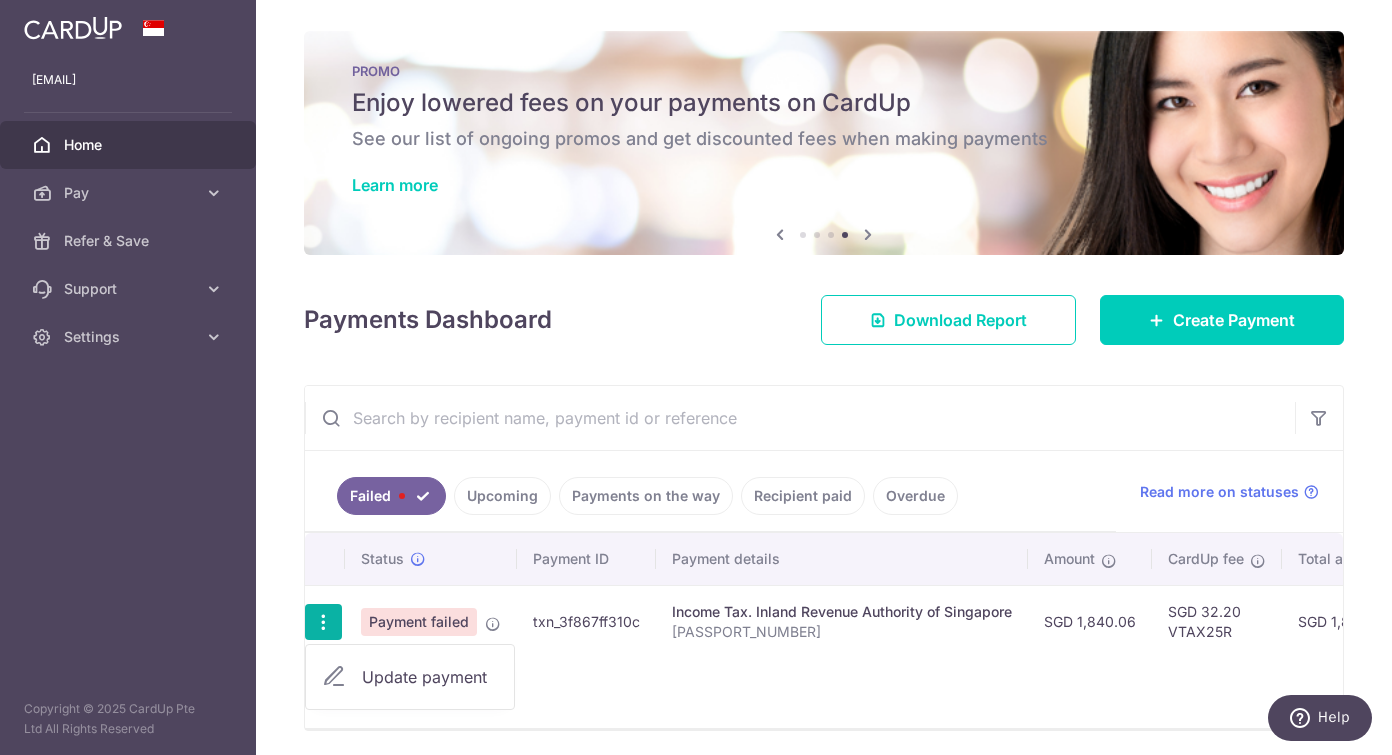 click on "Update payment" at bounding box center [430, 677] 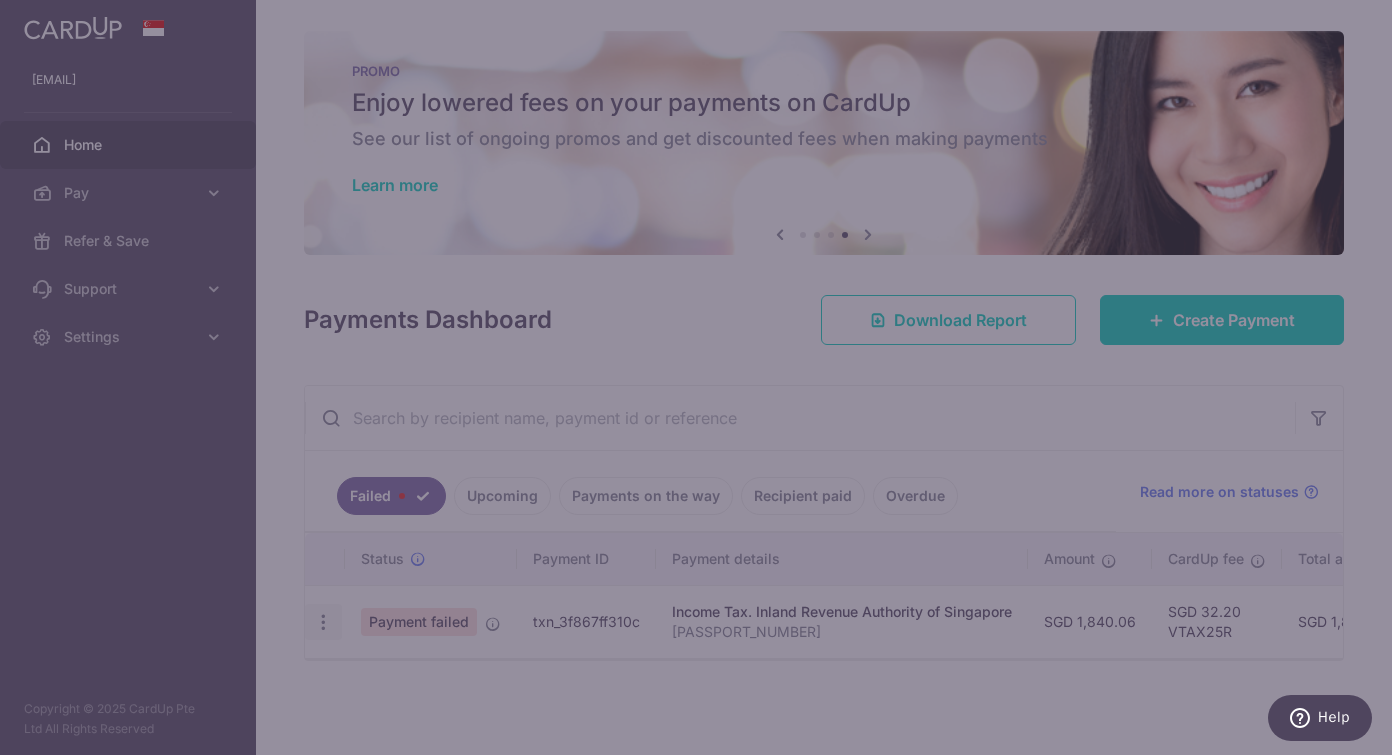 type on "VTAX25R" 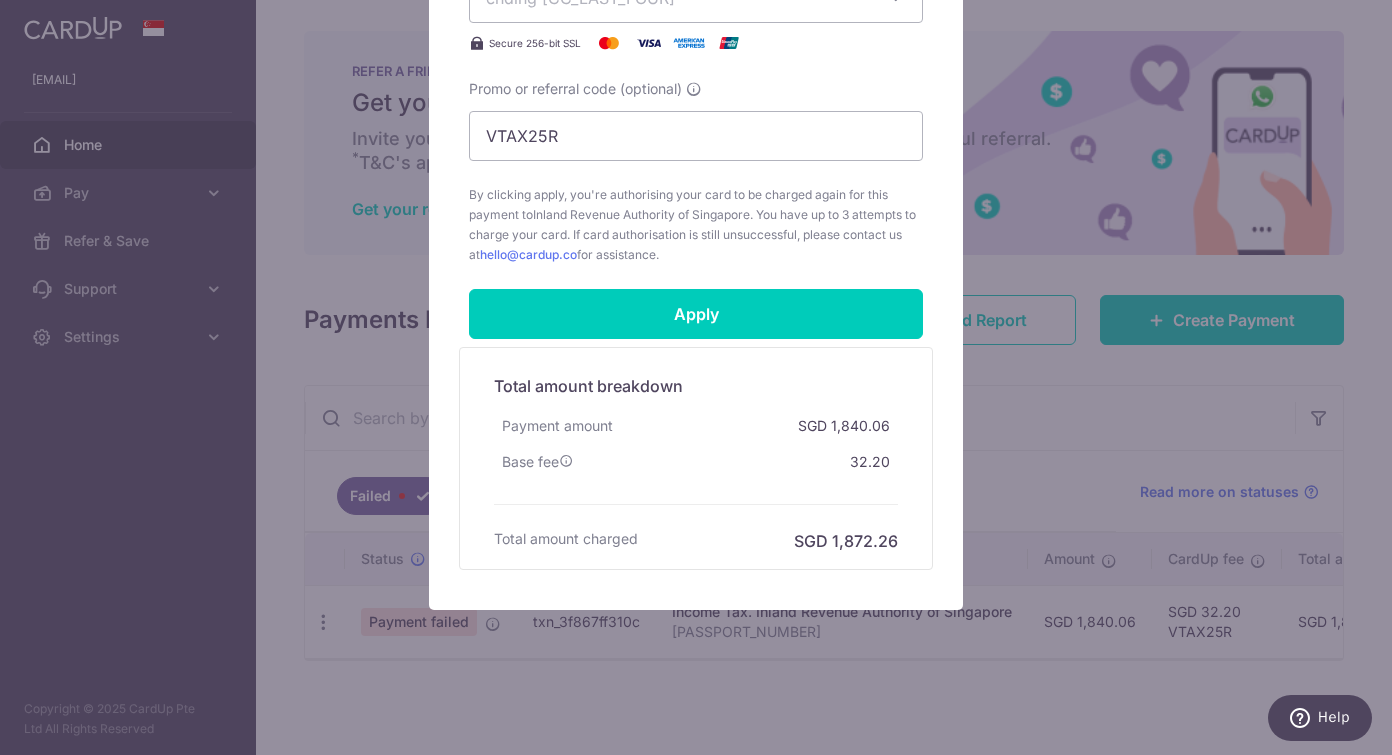 scroll, scrollTop: 864, scrollLeft: 0, axis: vertical 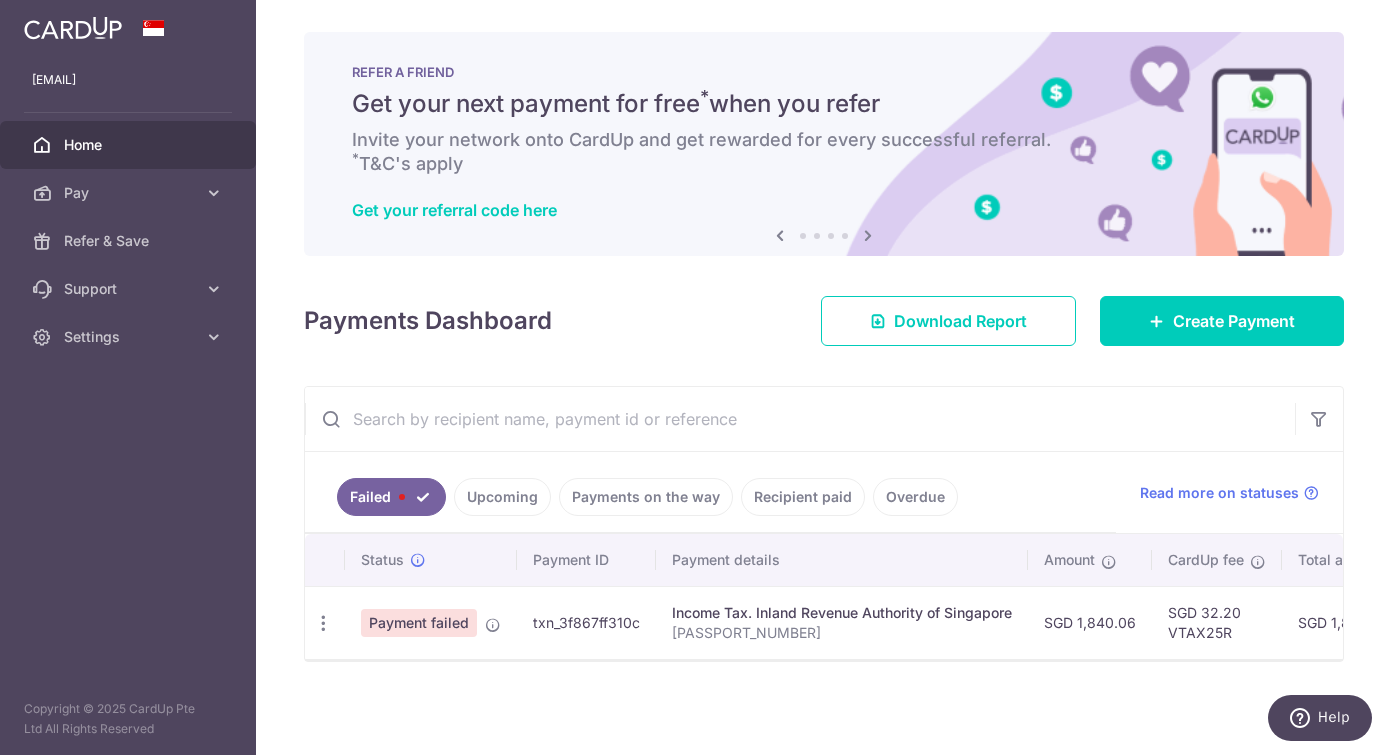 click 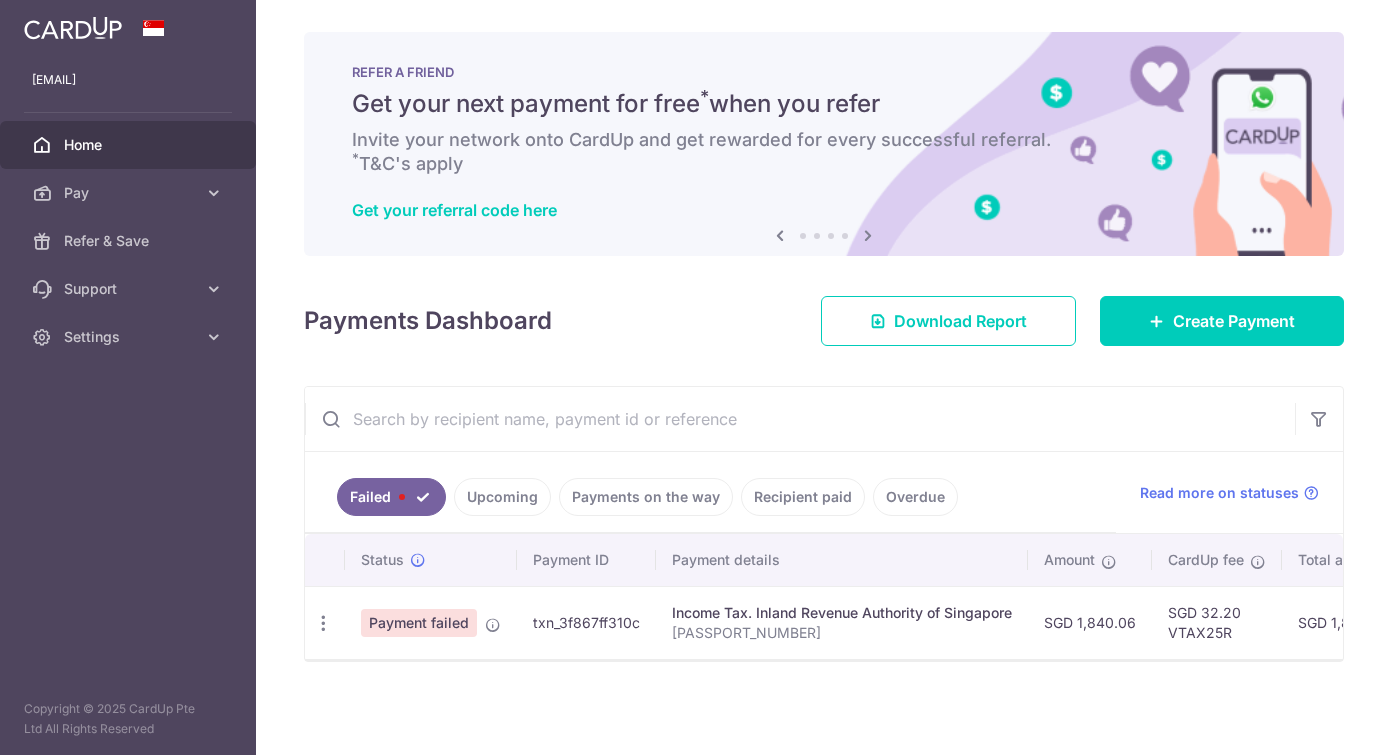 scroll, scrollTop: 0, scrollLeft: 0, axis: both 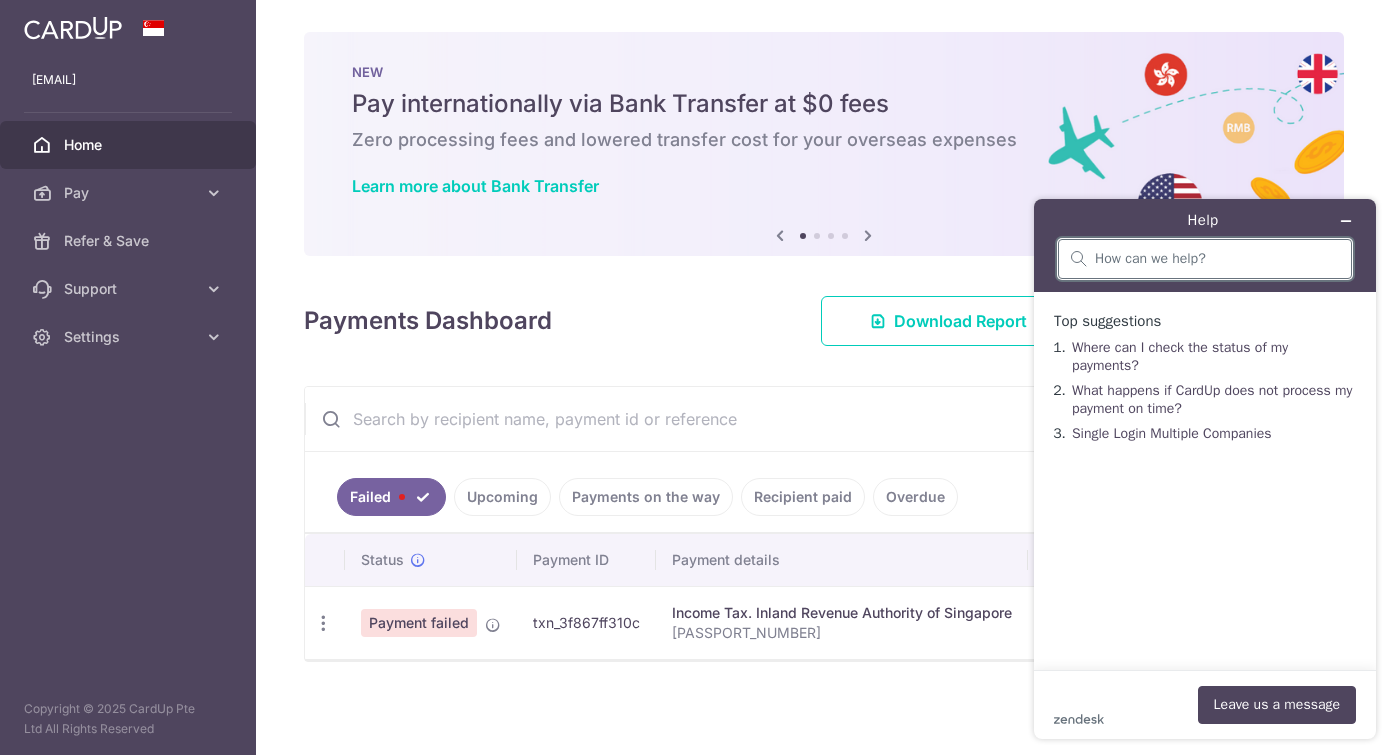 click at bounding box center (1217, 259) 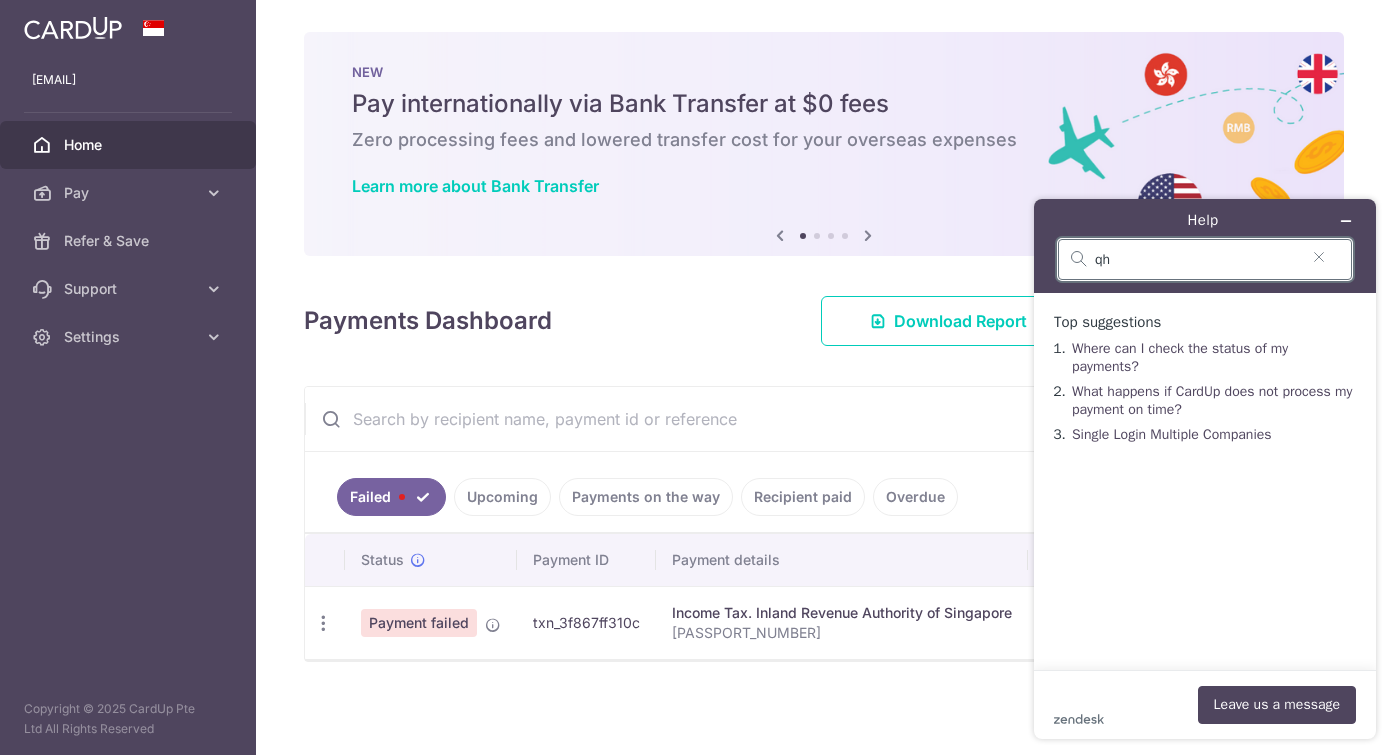 type on "q" 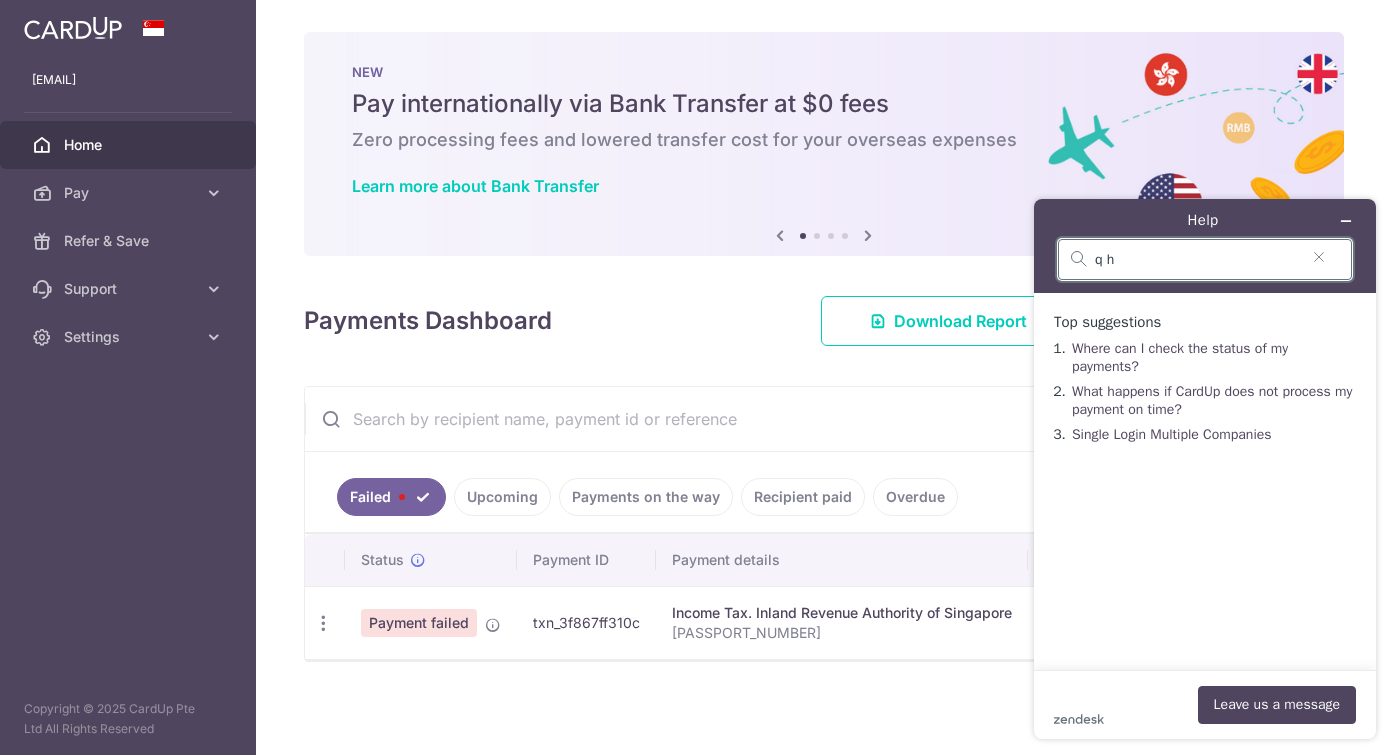 type on "q" 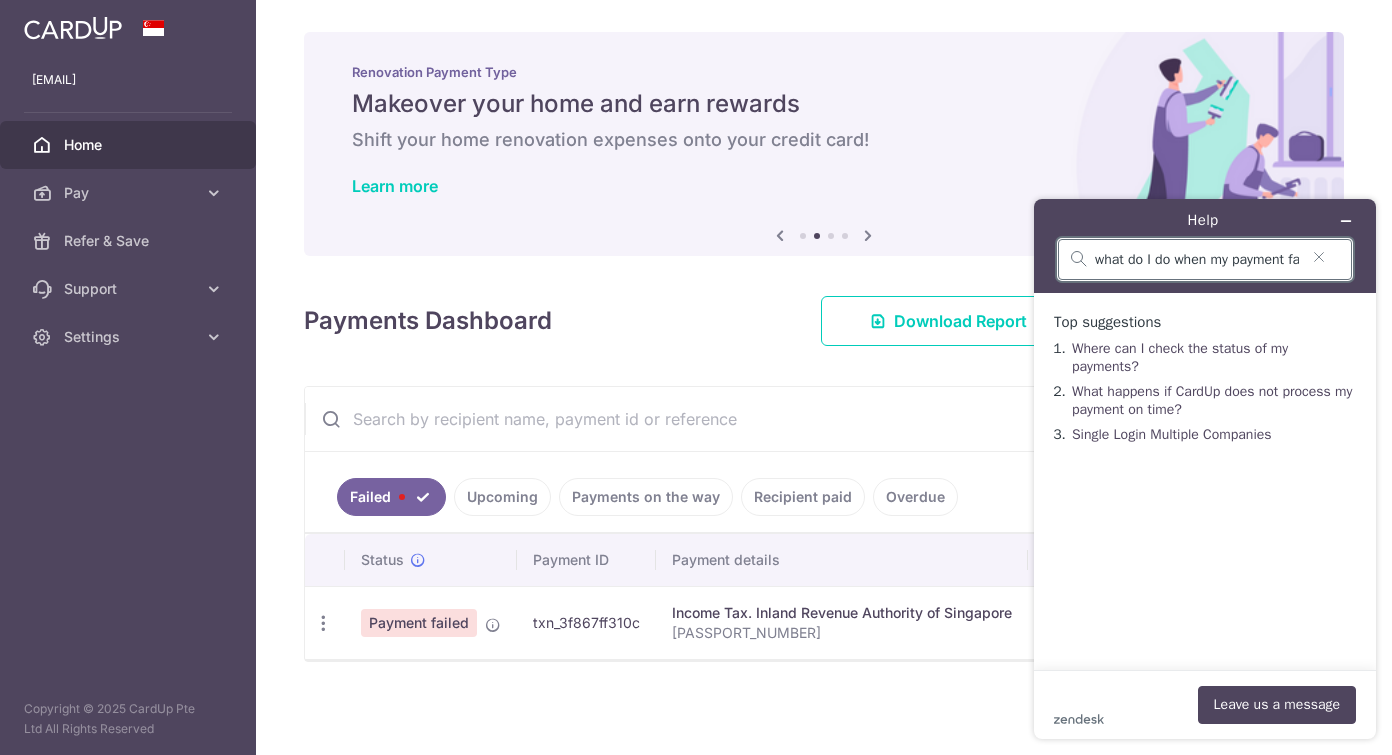 type on "what do I do when my payment failed" 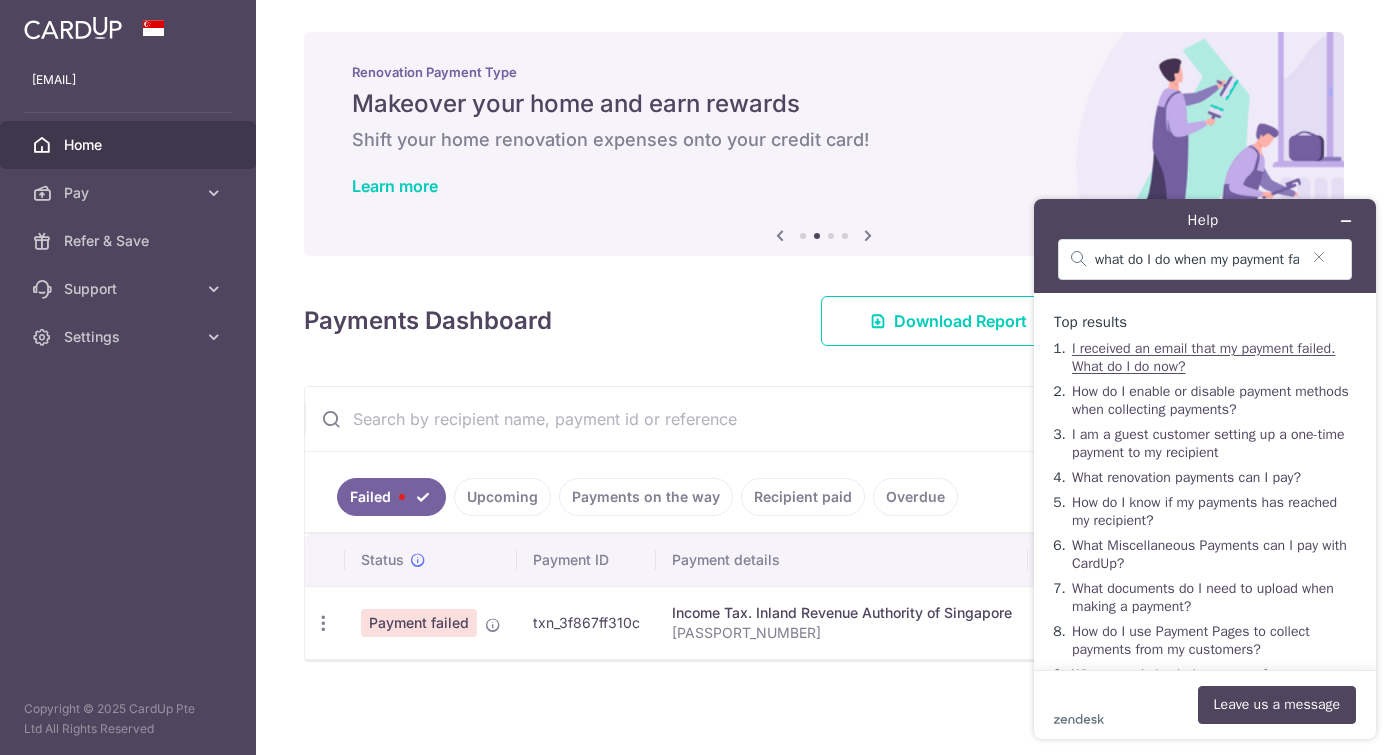 click on "I received an email that my payment failed. What do I do now?" at bounding box center (1203, 357) 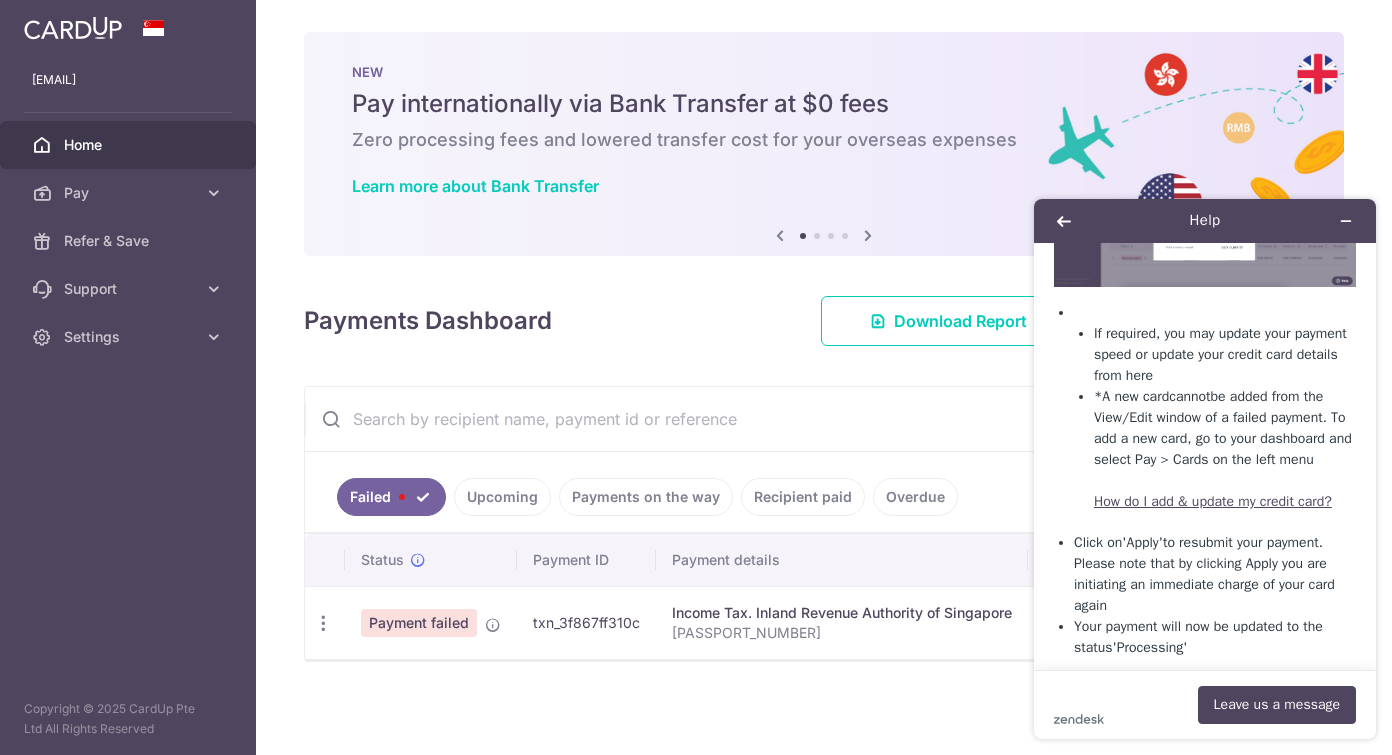 scroll, scrollTop: 1410, scrollLeft: 0, axis: vertical 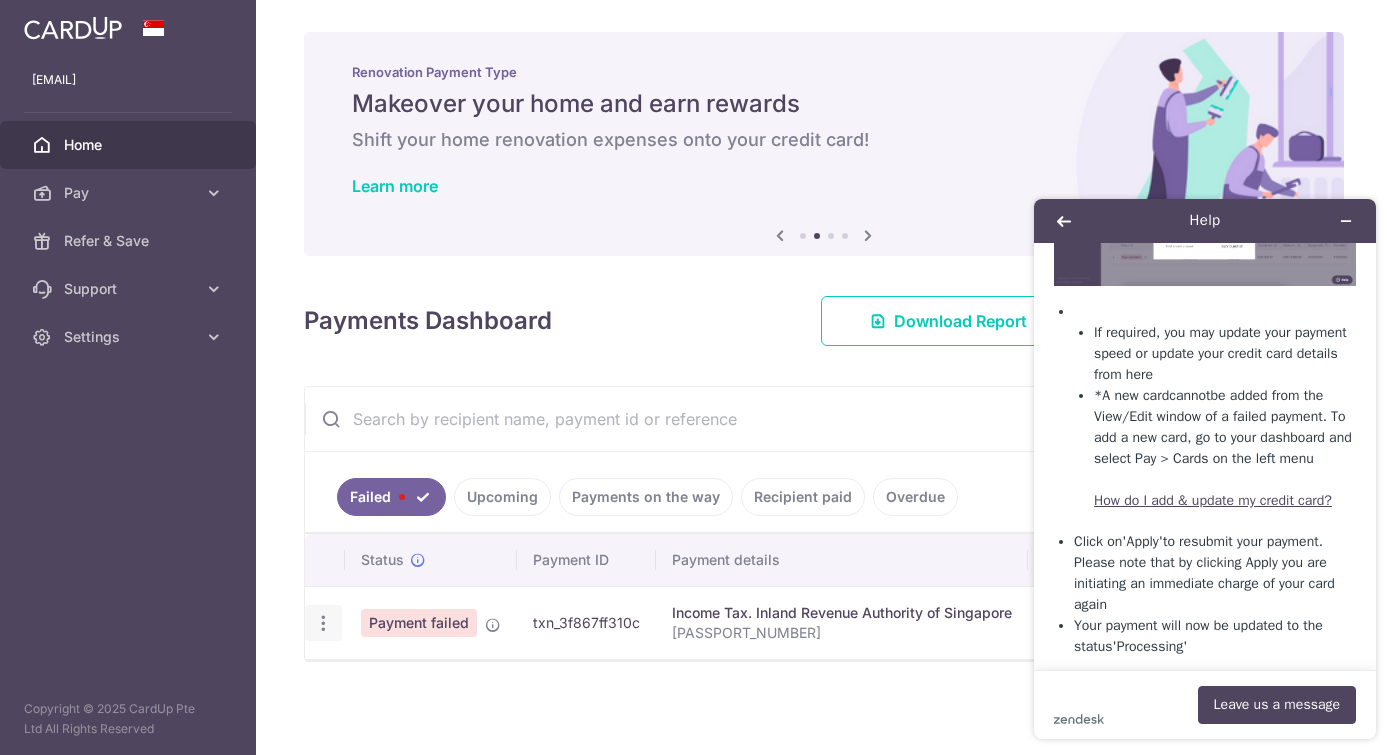 click at bounding box center [323, 623] 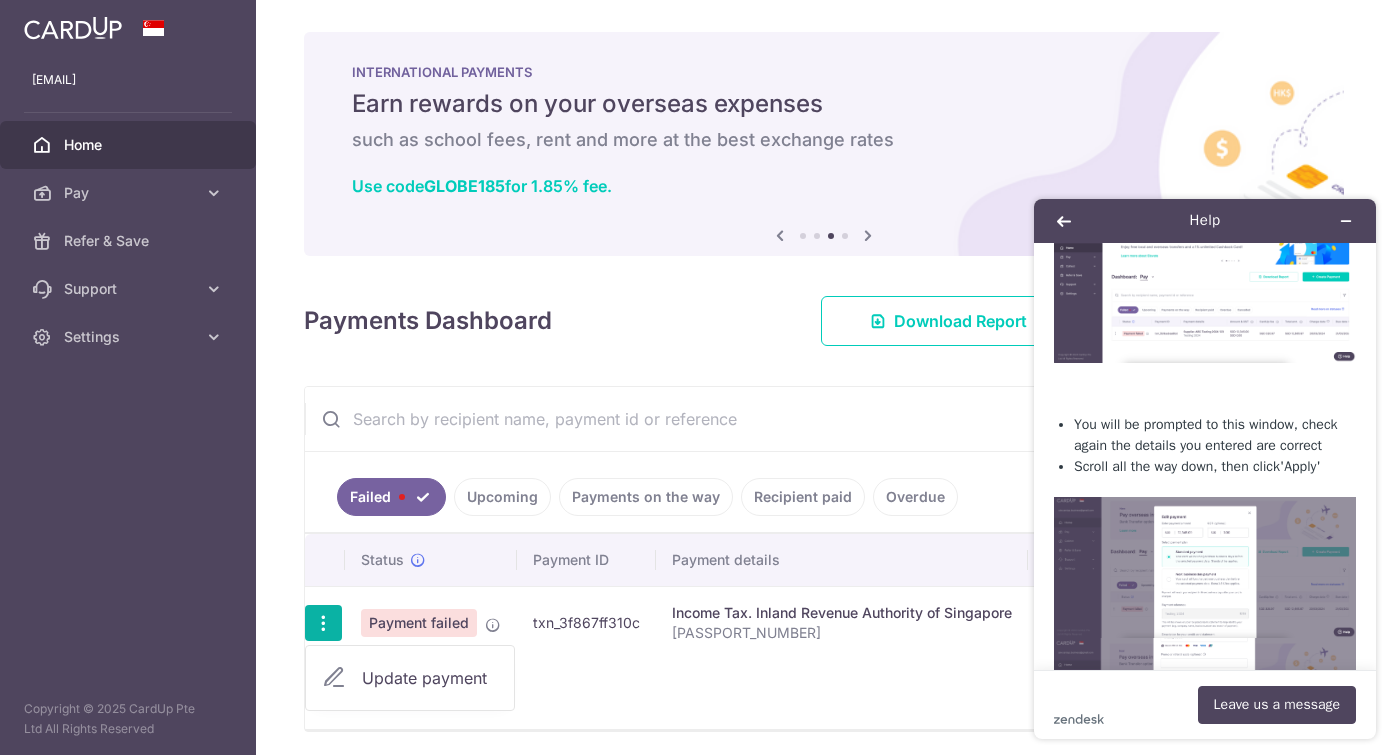 scroll, scrollTop: 935, scrollLeft: 0, axis: vertical 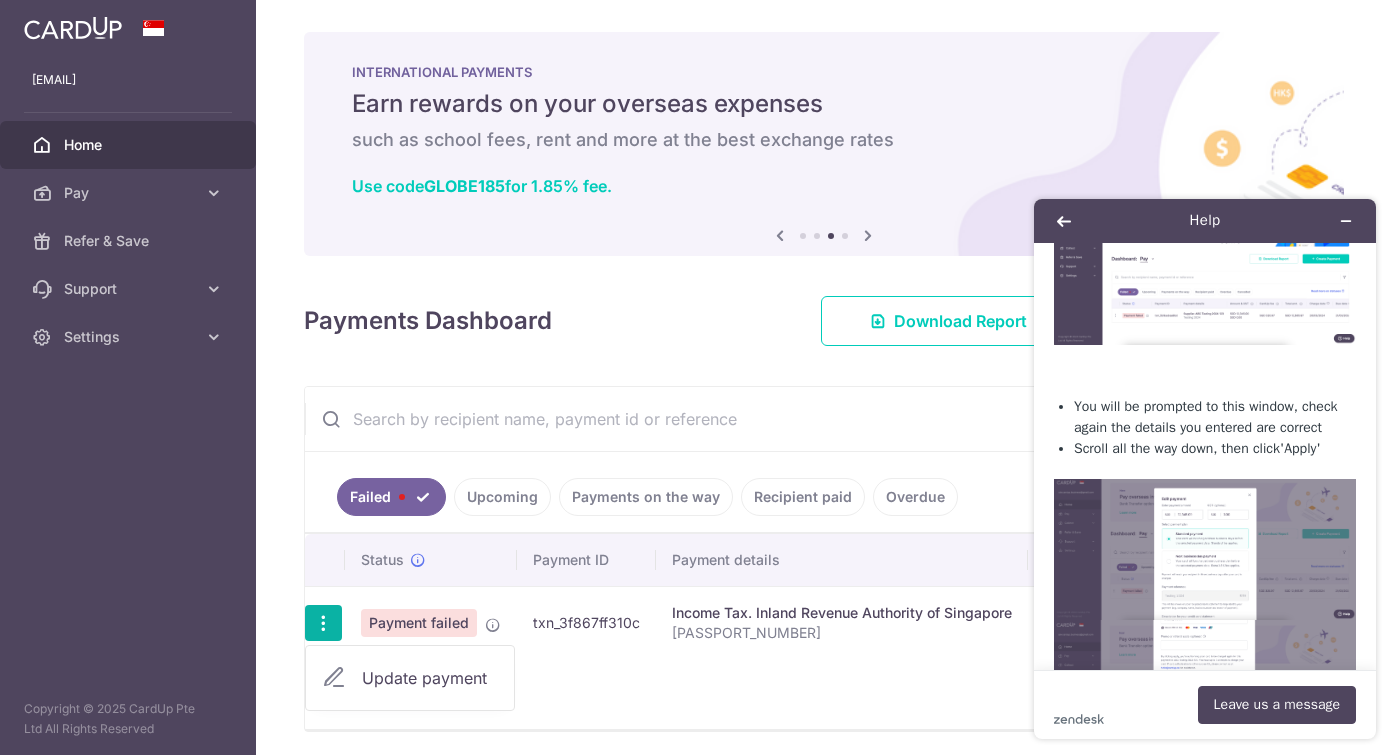 click on "Update payment" at bounding box center (430, 678) 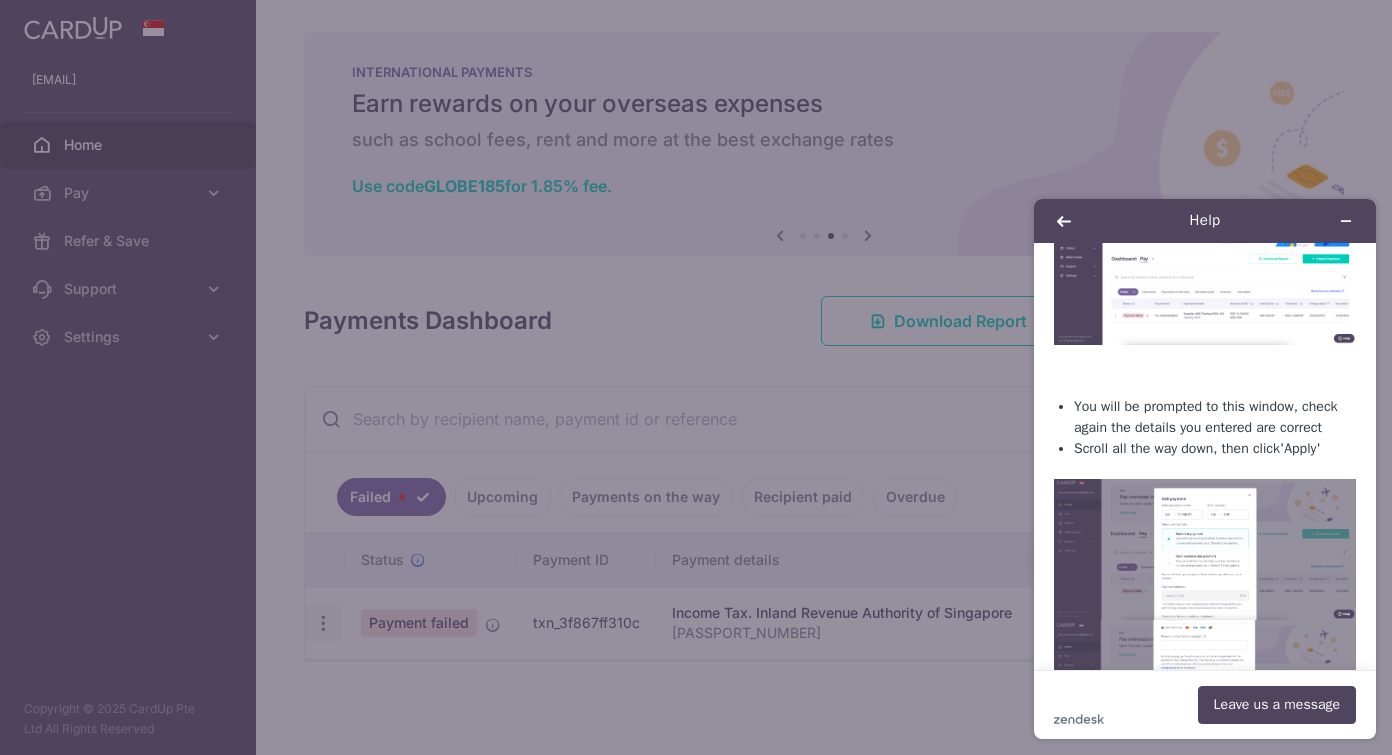 scroll, scrollTop: 0, scrollLeft: 0, axis: both 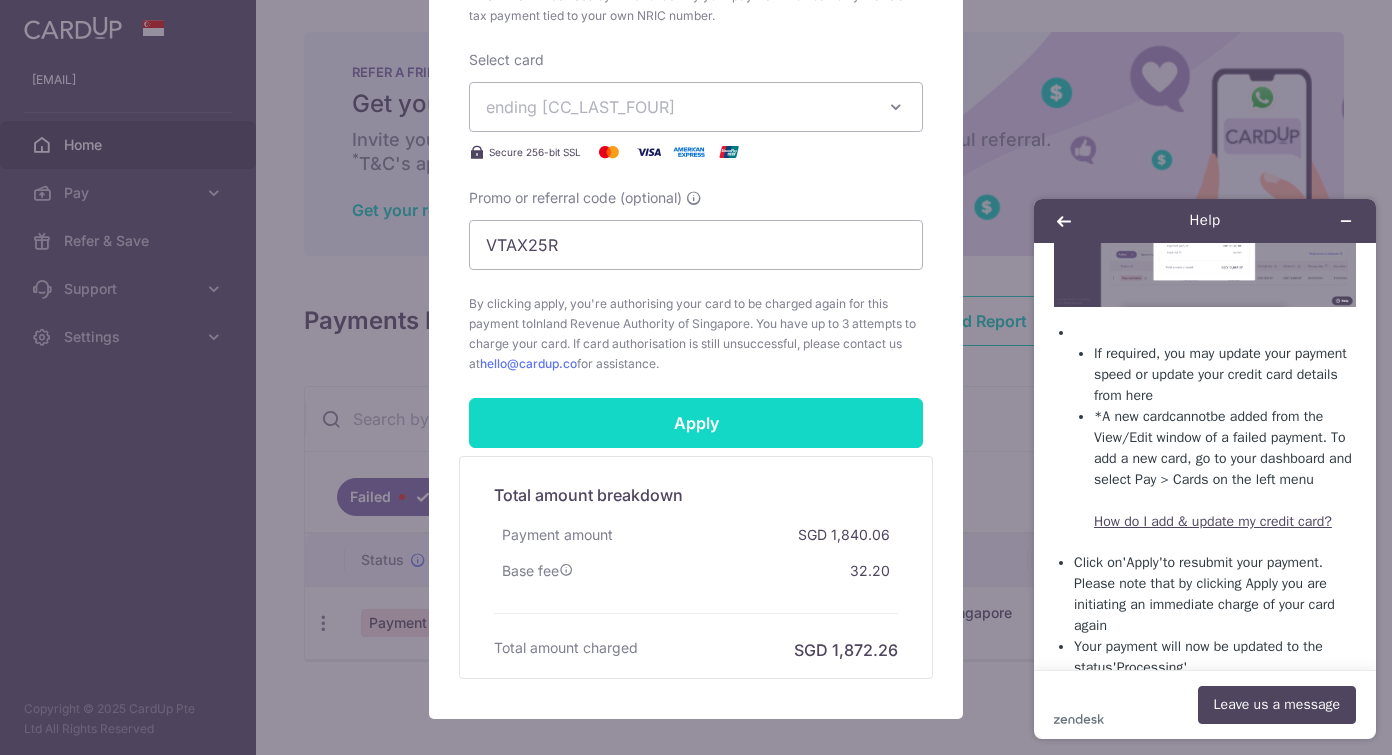 click on "Apply" at bounding box center [696, 423] 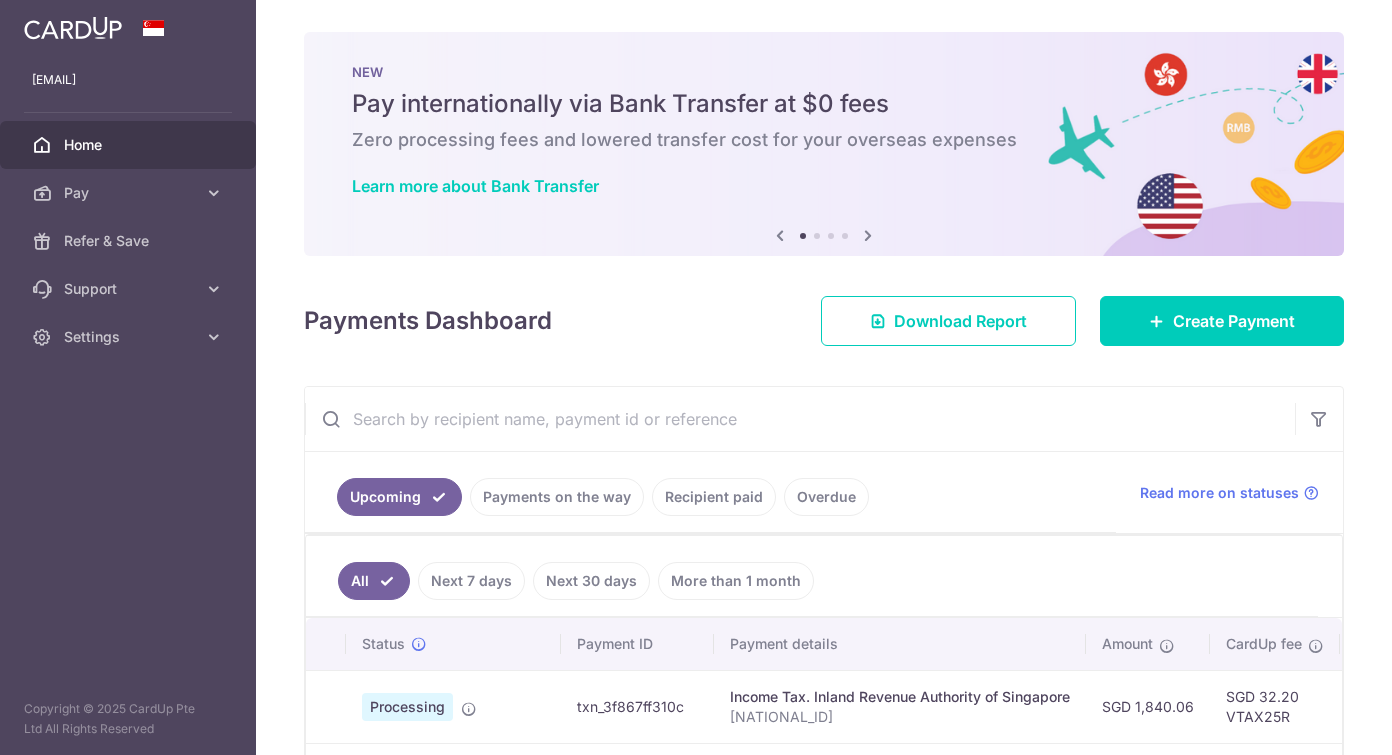 scroll, scrollTop: 0, scrollLeft: 0, axis: both 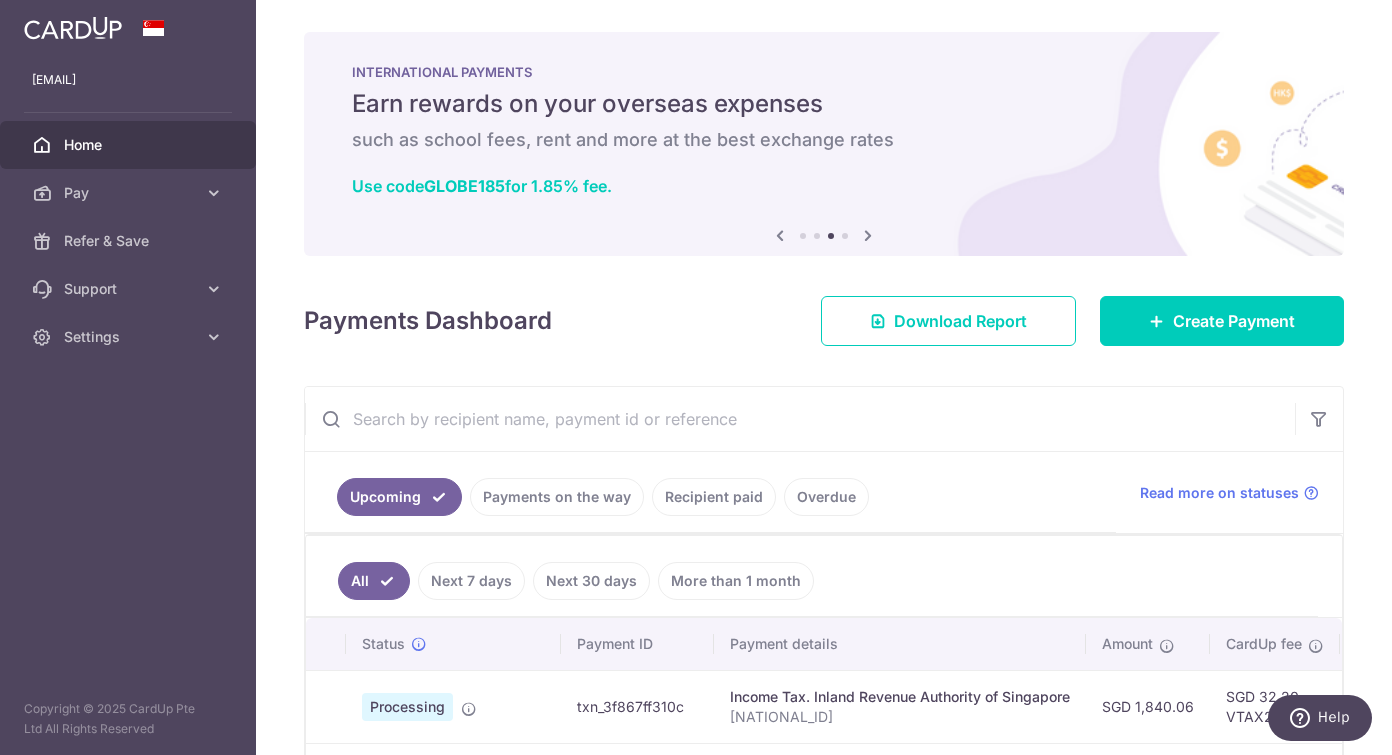 click on "Recipient paid" at bounding box center (714, 497) 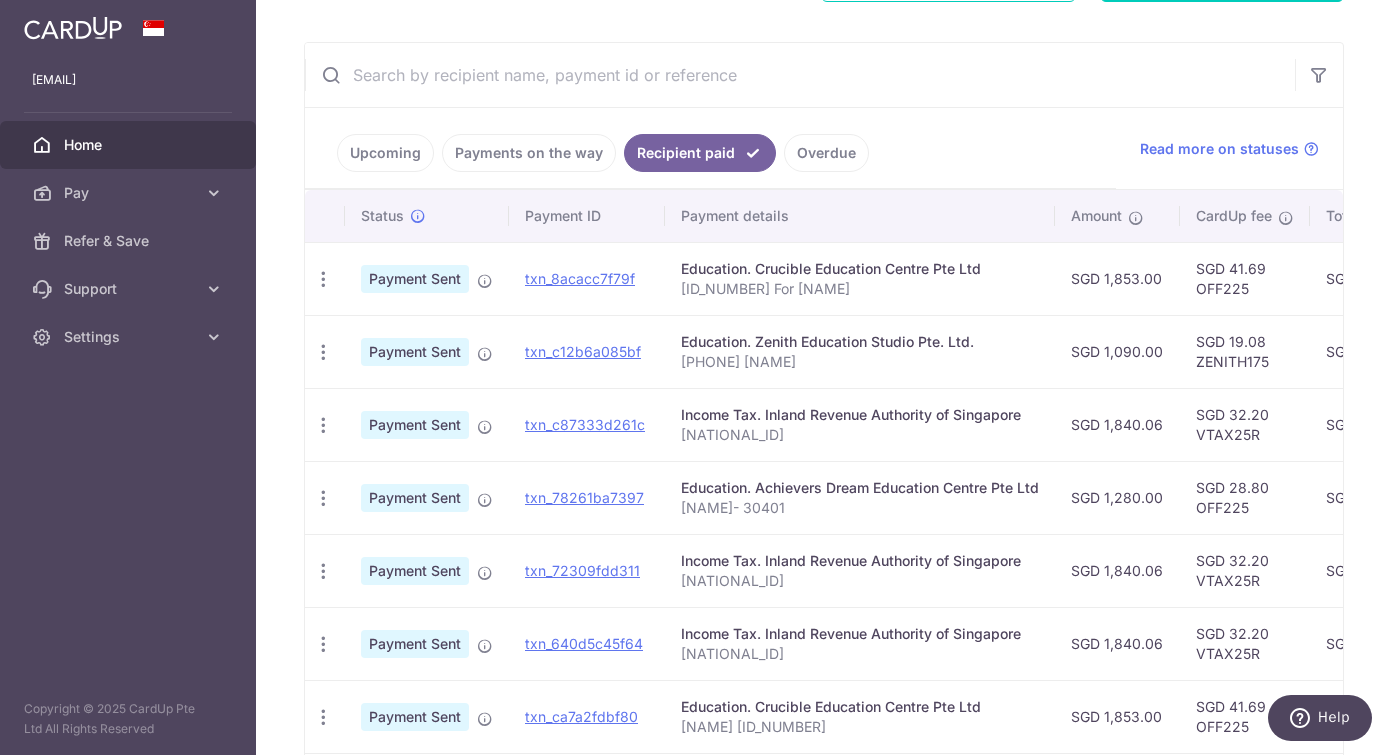 scroll, scrollTop: 346, scrollLeft: 0, axis: vertical 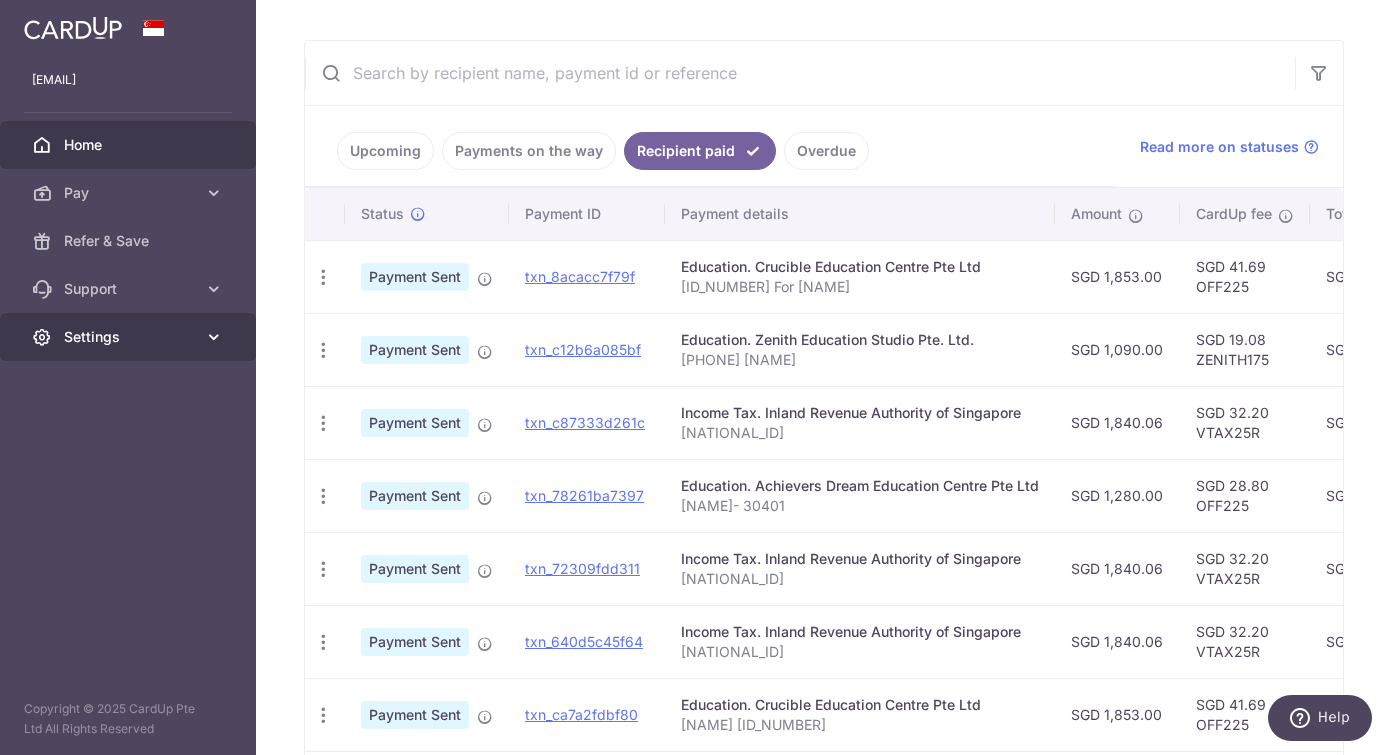 click at bounding box center (214, 337) 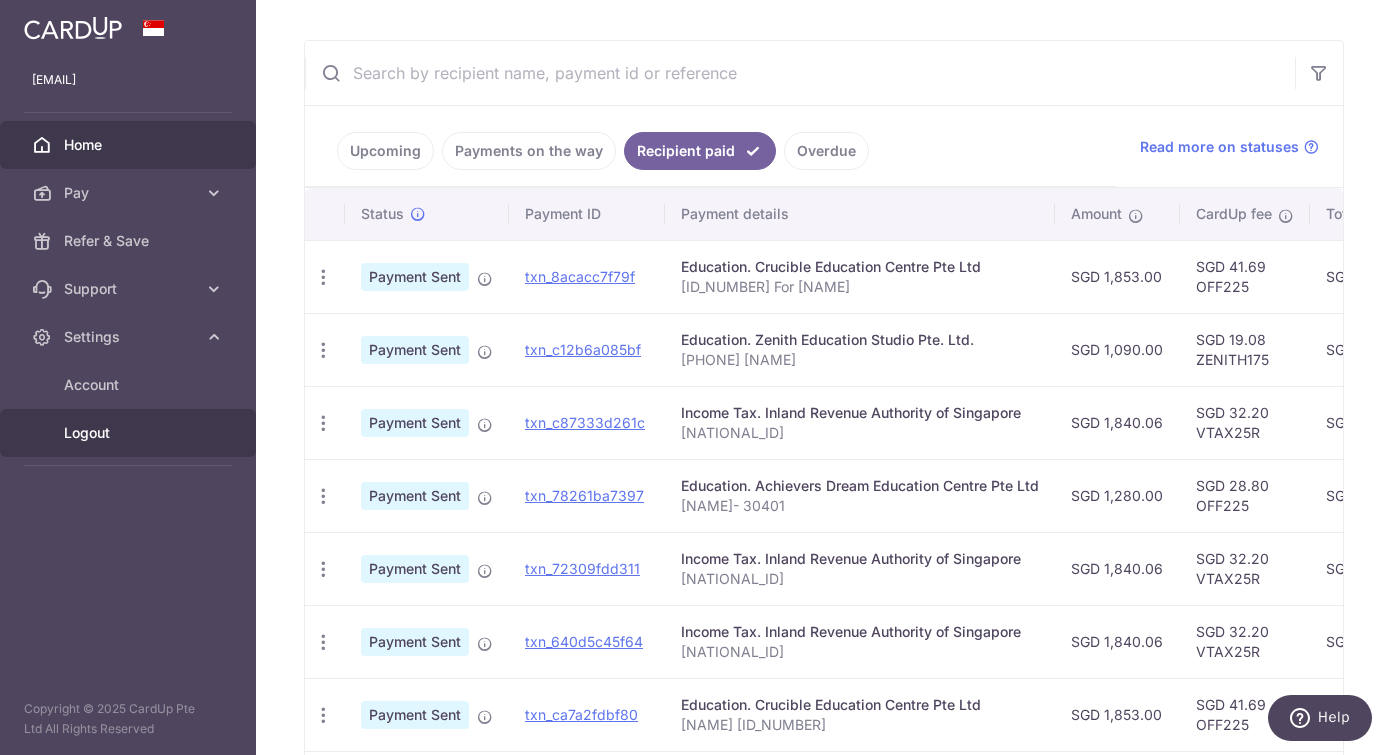 click on "Logout" at bounding box center (130, 433) 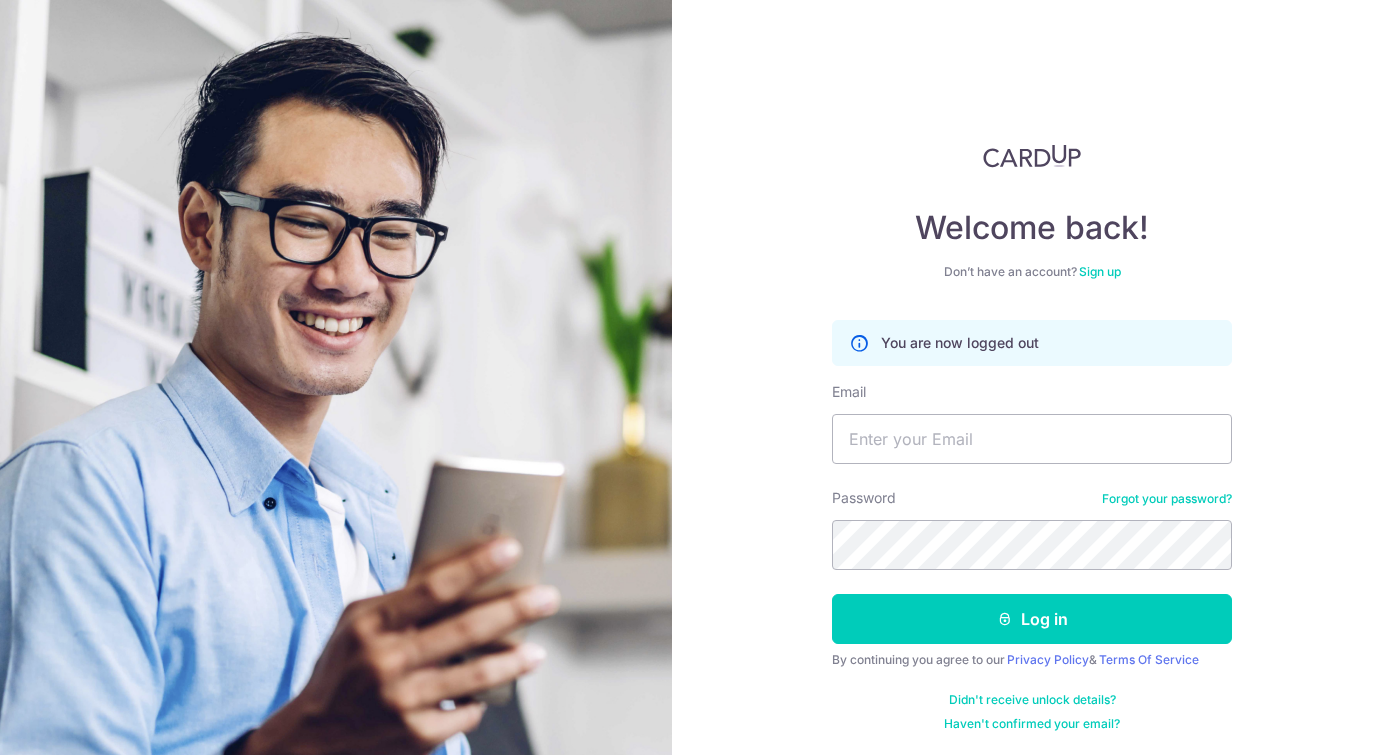 scroll, scrollTop: 0, scrollLeft: 0, axis: both 